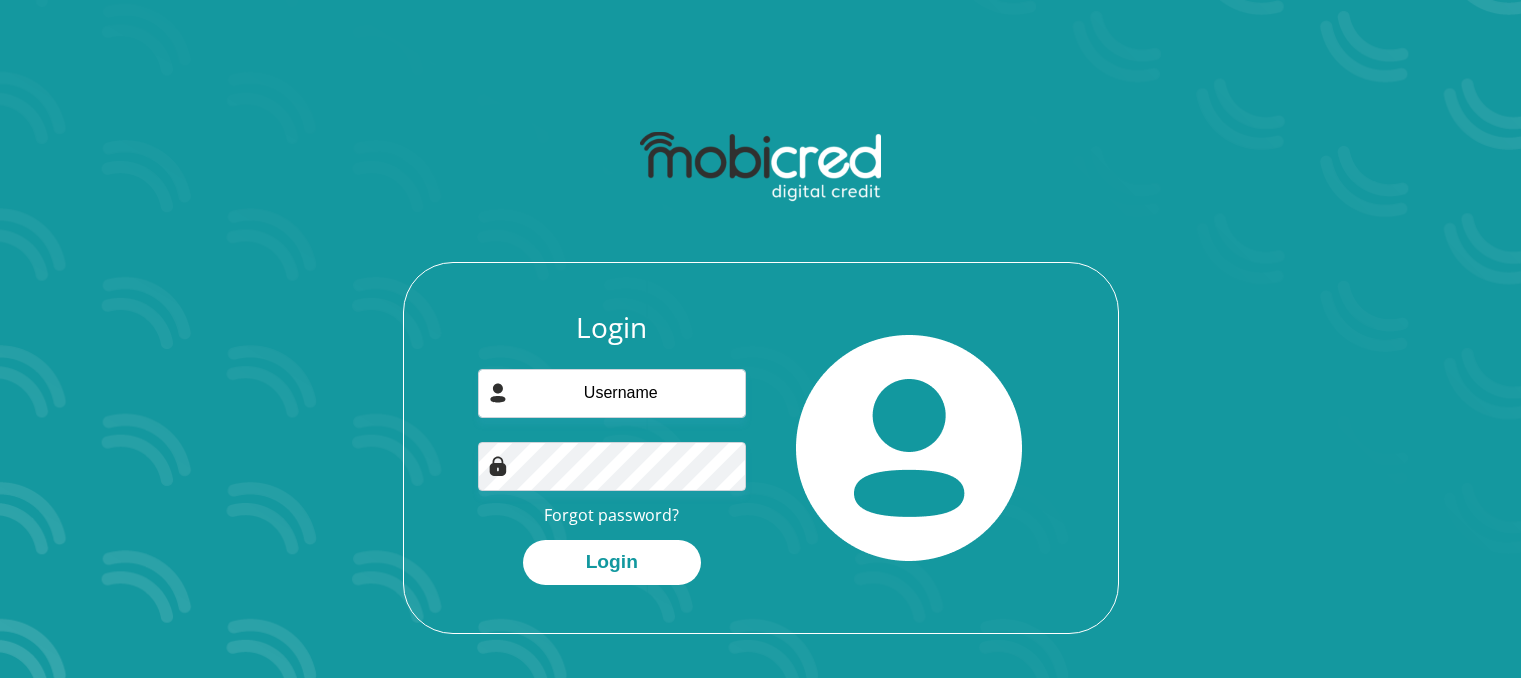 scroll, scrollTop: 0, scrollLeft: 0, axis: both 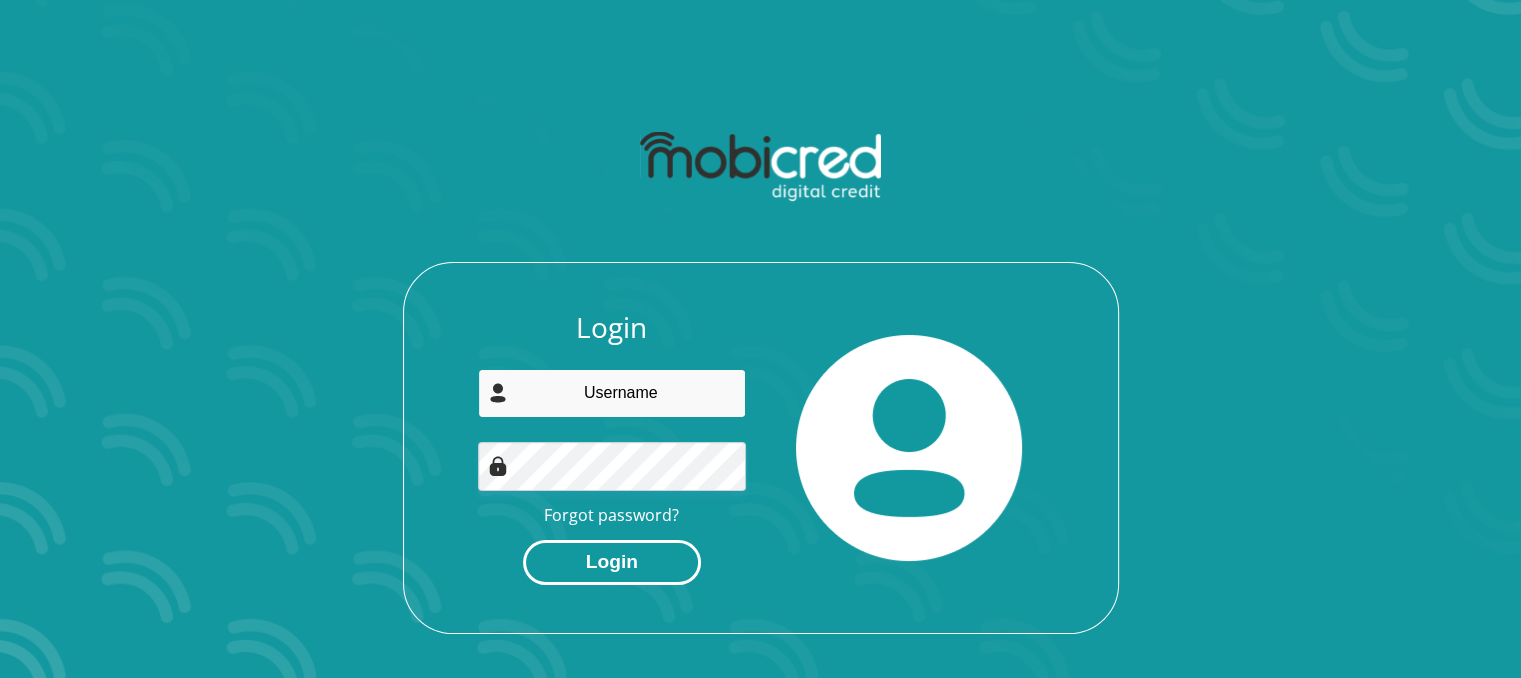type on "[EMAIL]" 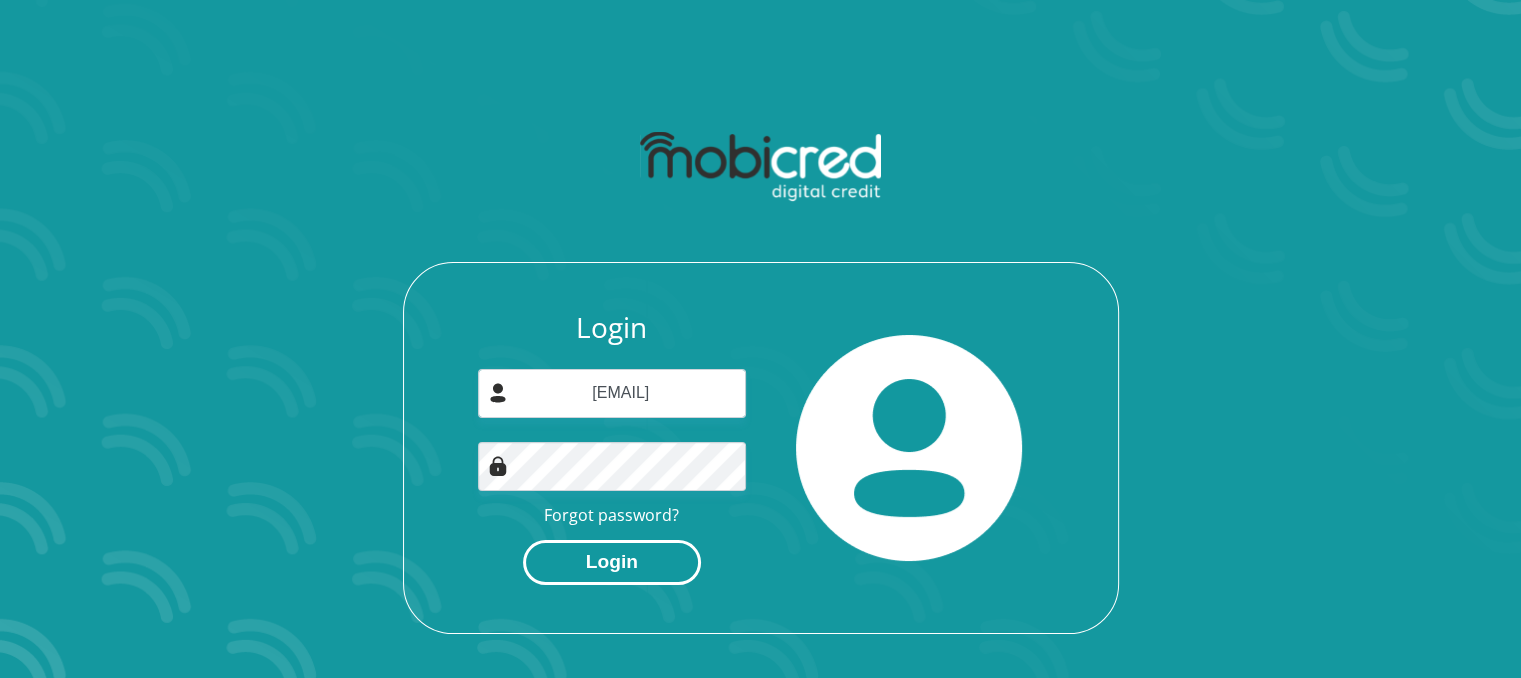 click on "Login" at bounding box center (612, 562) 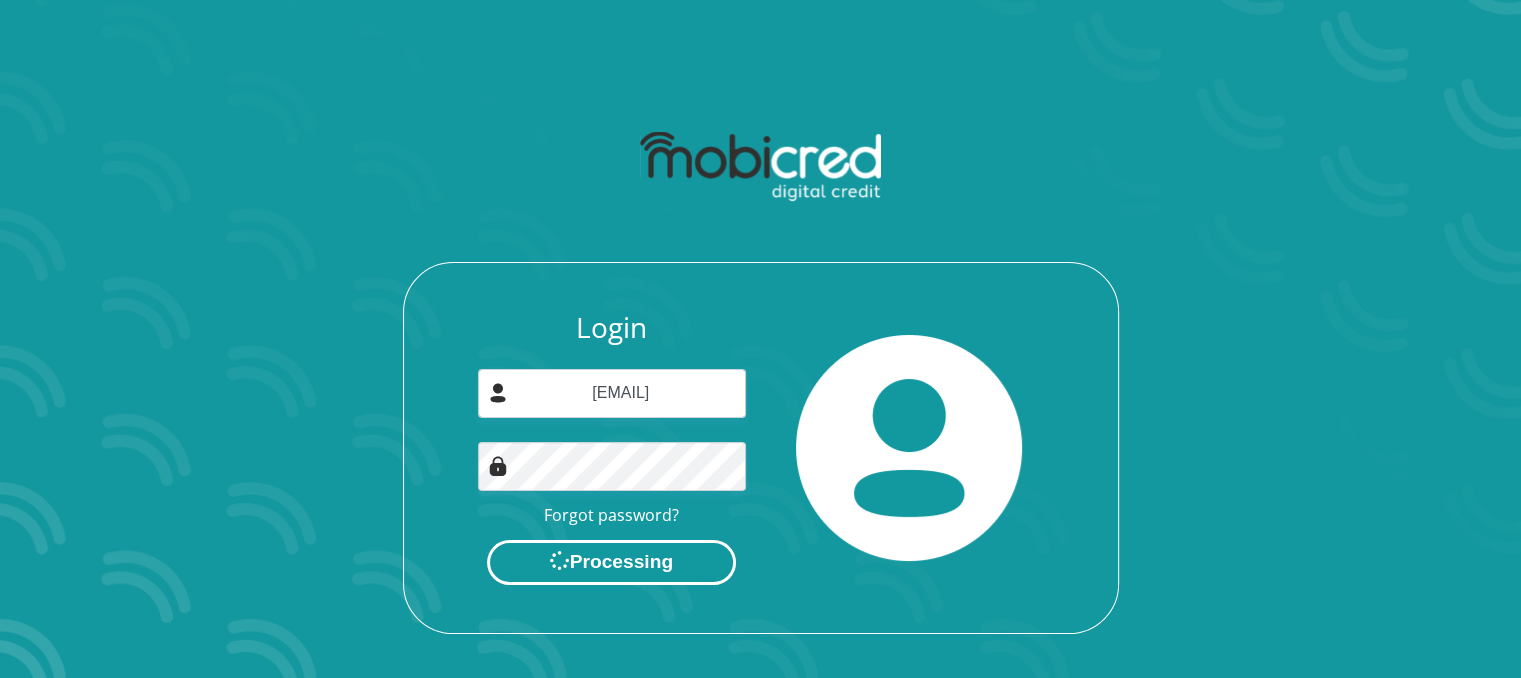 scroll, scrollTop: 0, scrollLeft: 0, axis: both 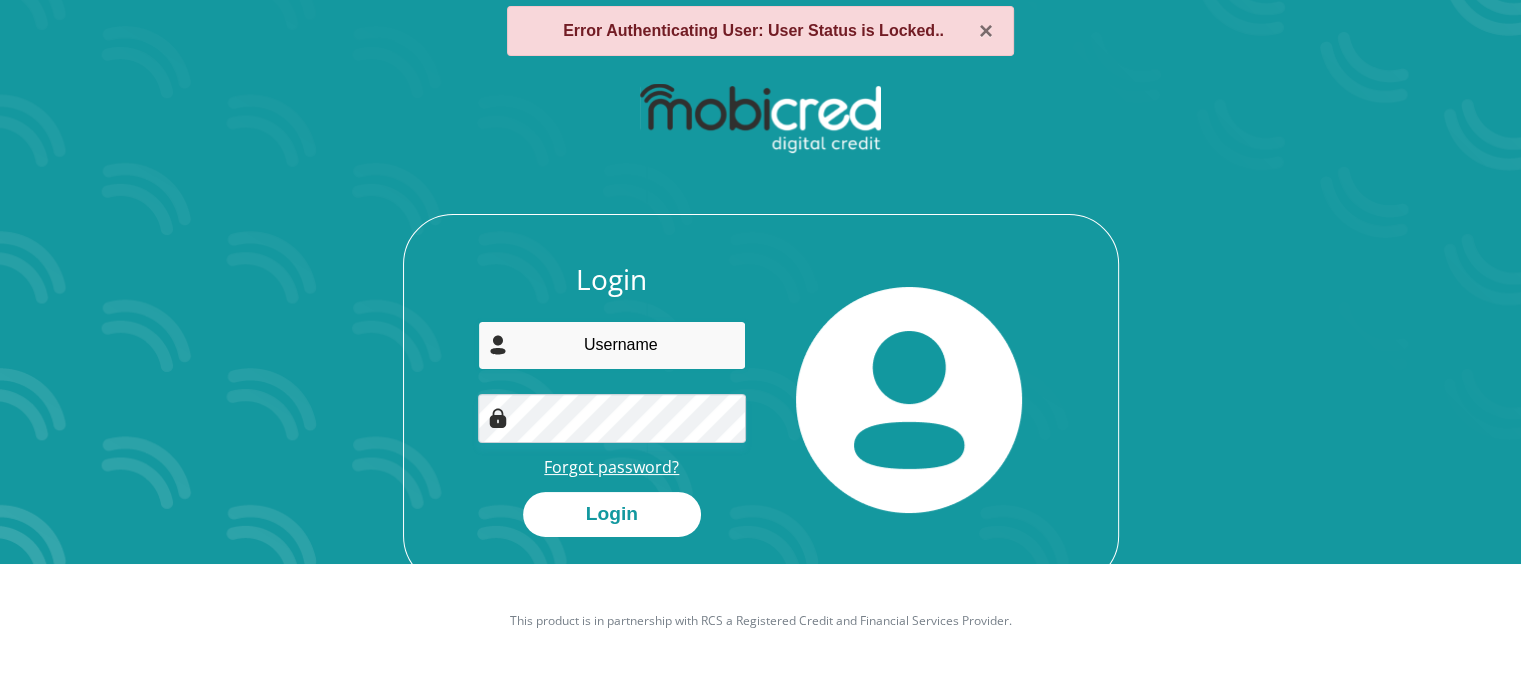 type on "[EMAIL]" 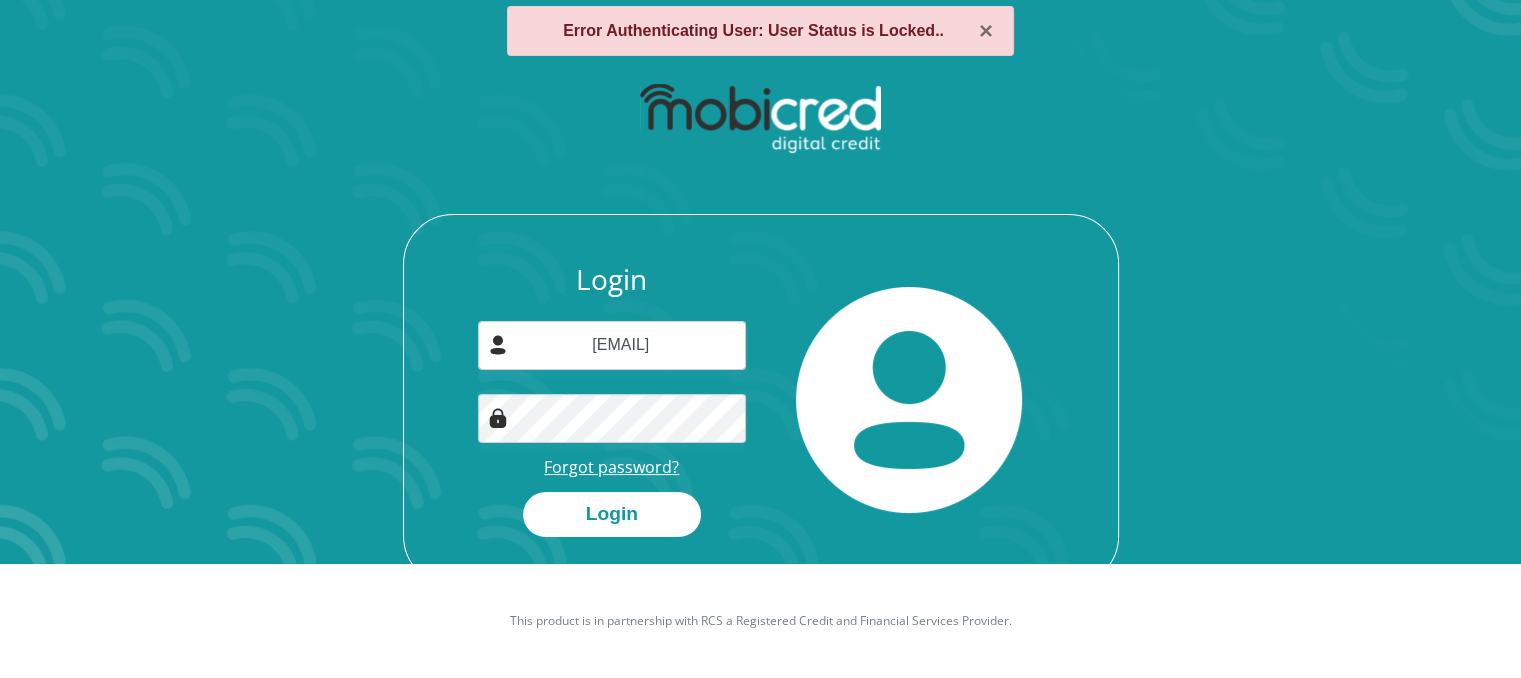 click on "Forgot password?" at bounding box center (611, 467) 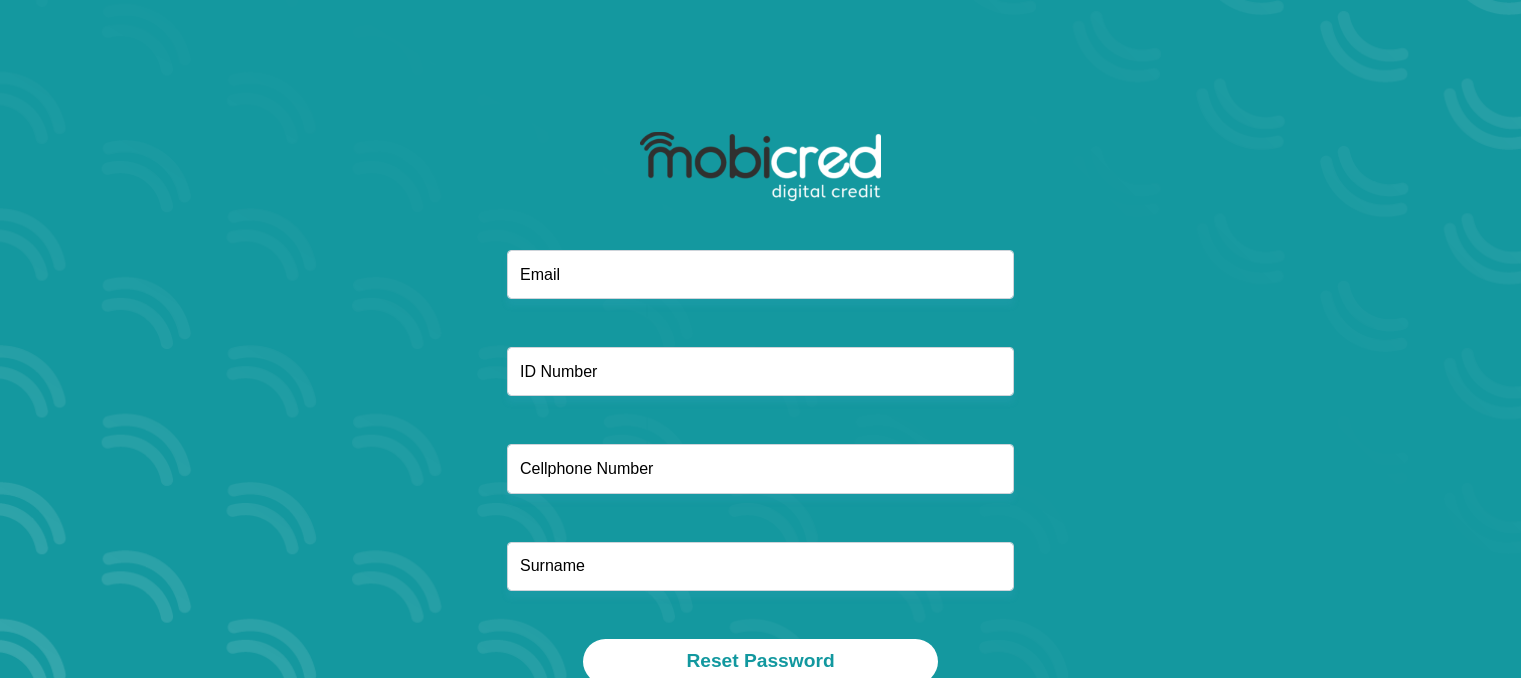 scroll, scrollTop: 0, scrollLeft: 0, axis: both 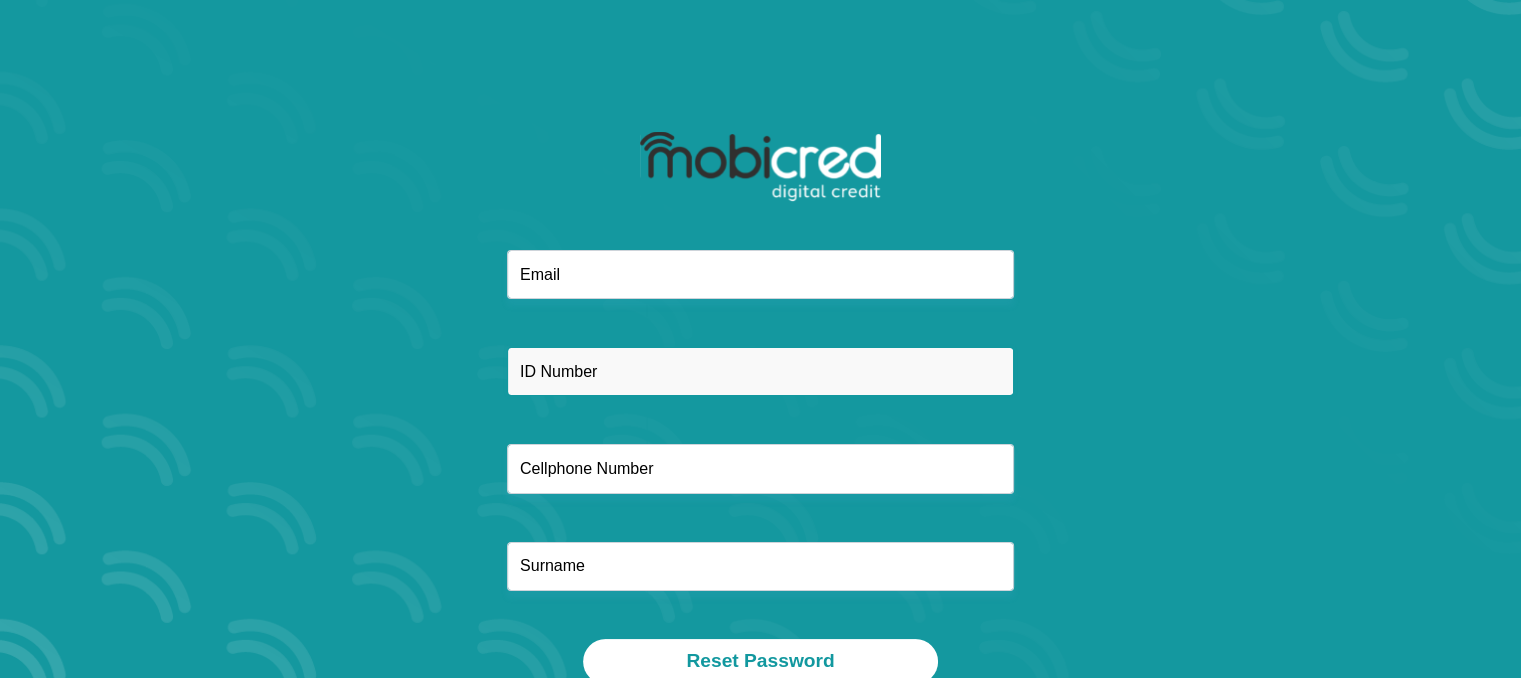 click at bounding box center (760, 371) 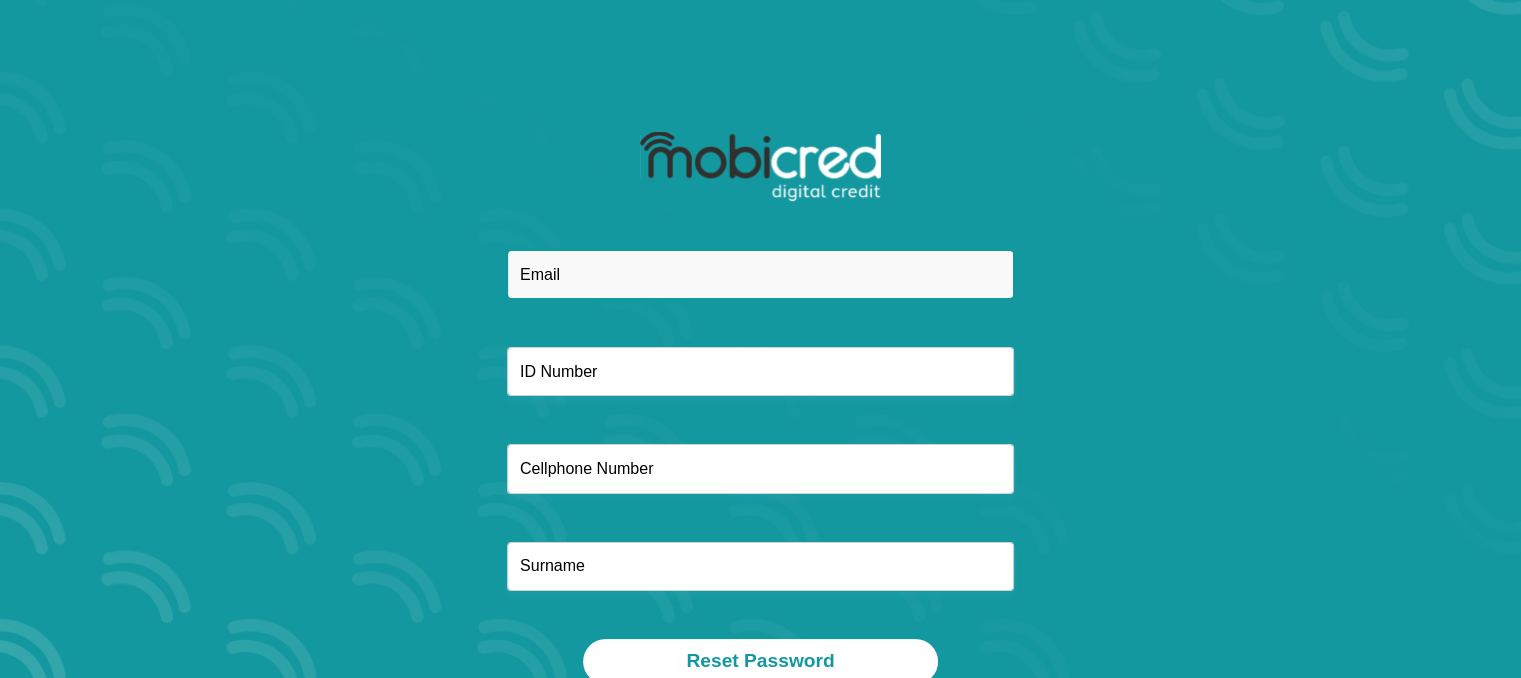 click at bounding box center [760, 274] 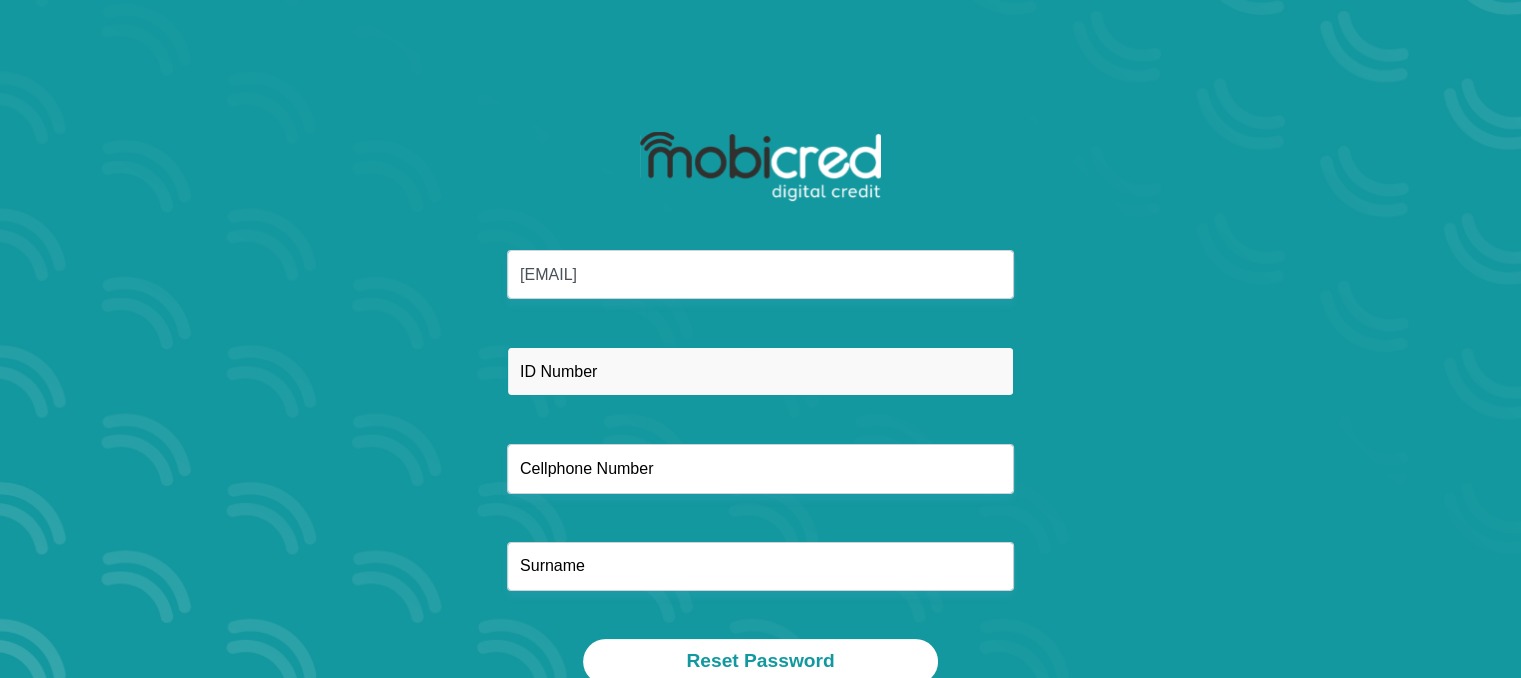 click at bounding box center [760, 371] 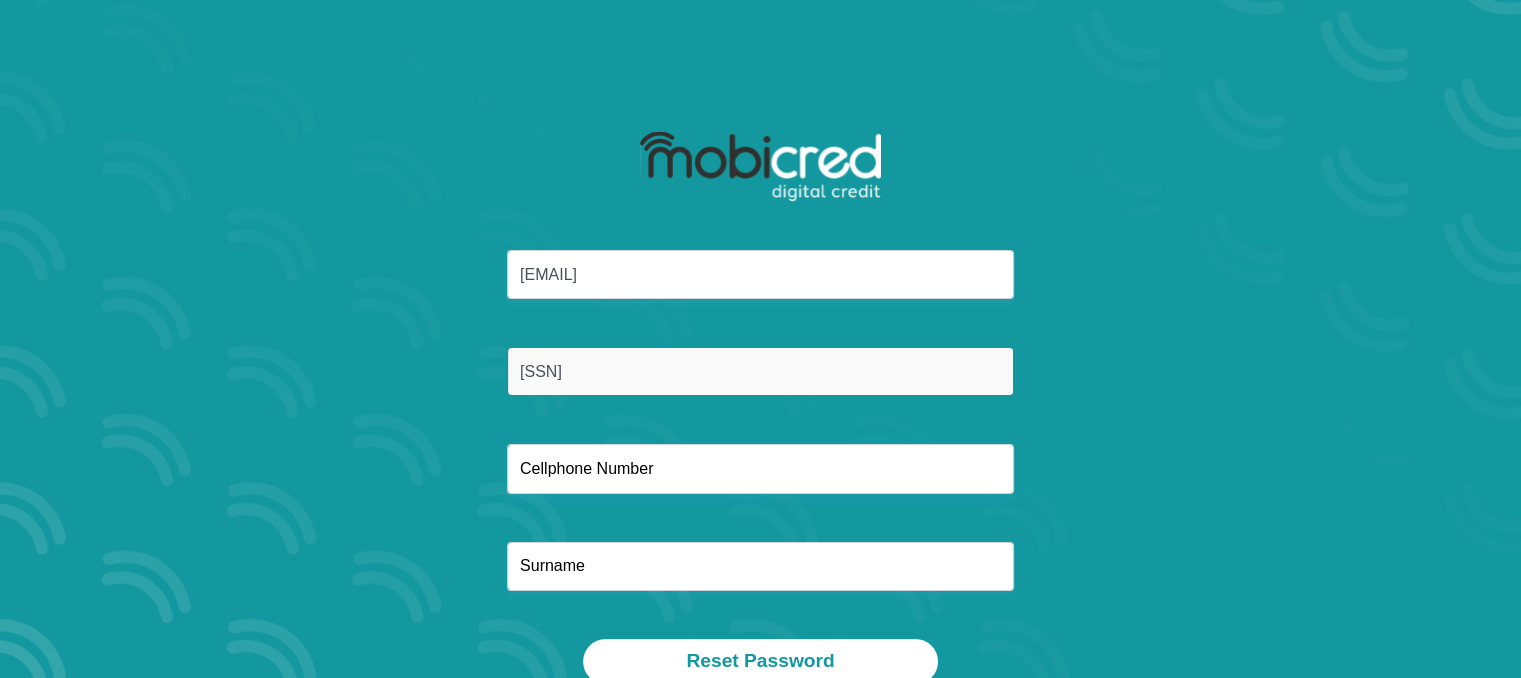 type on "9310251026088" 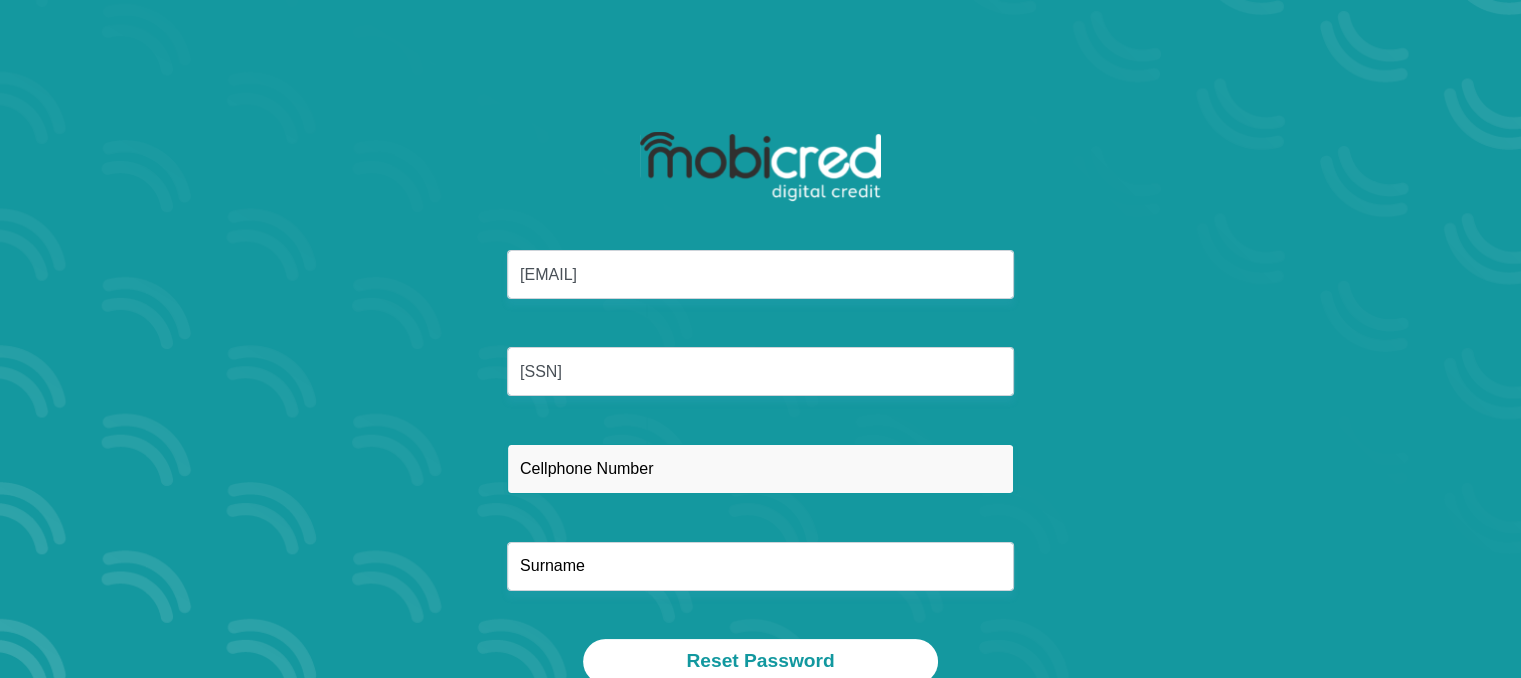 click at bounding box center [760, 468] 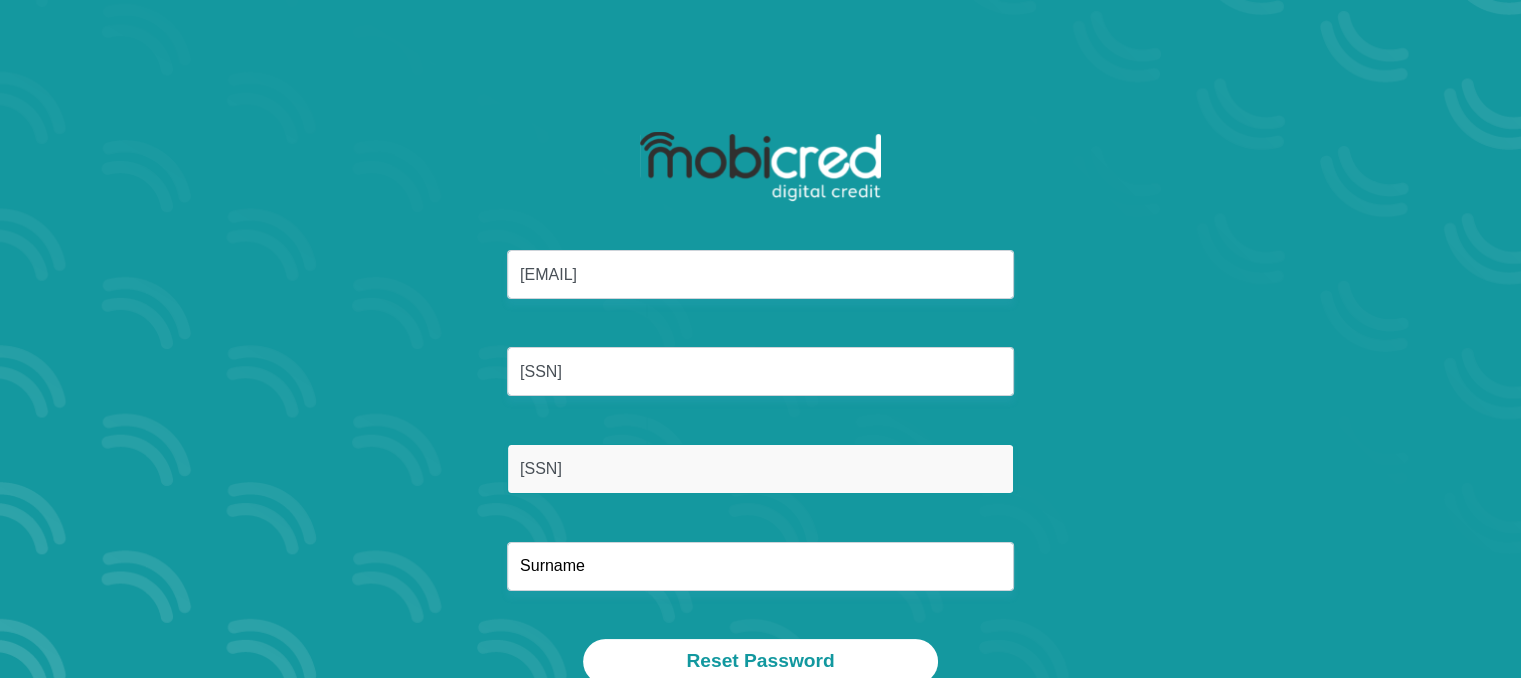 type on "0720133141" 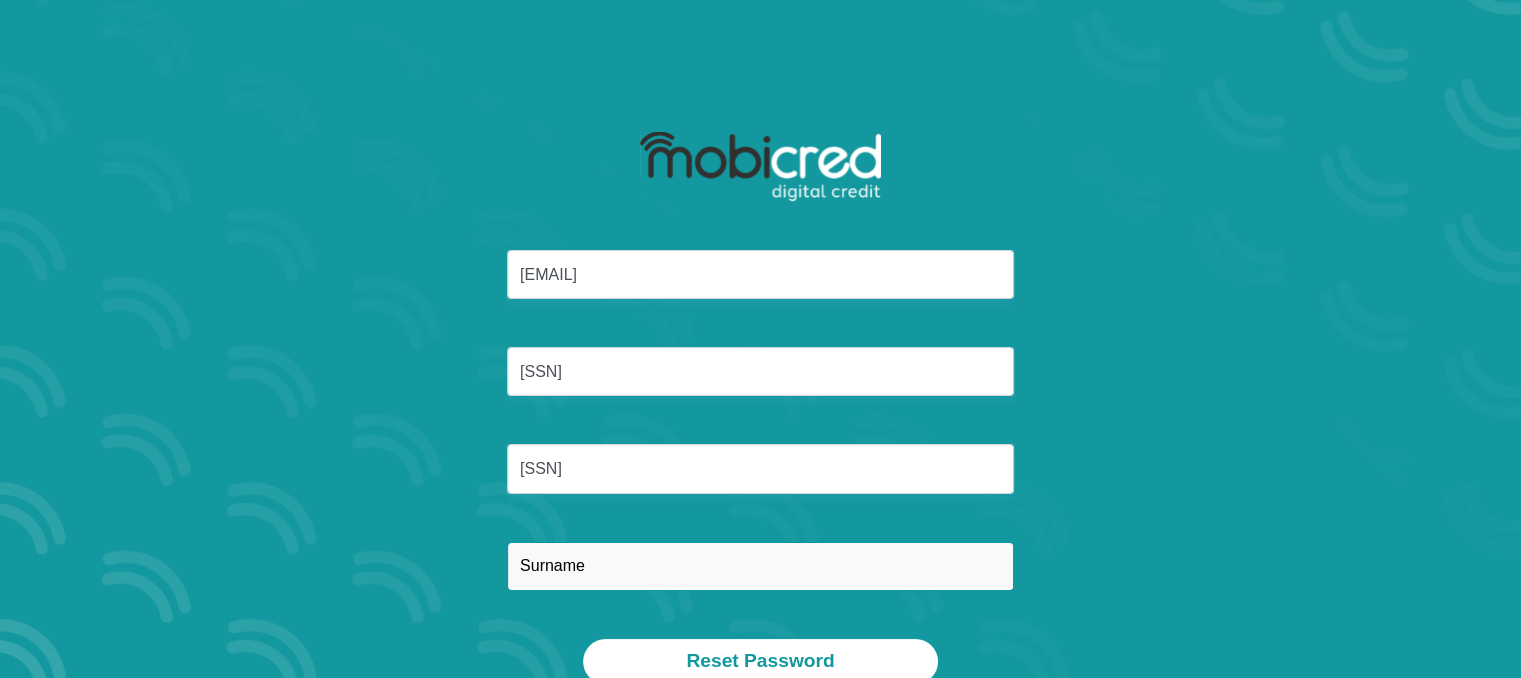 click at bounding box center [760, 566] 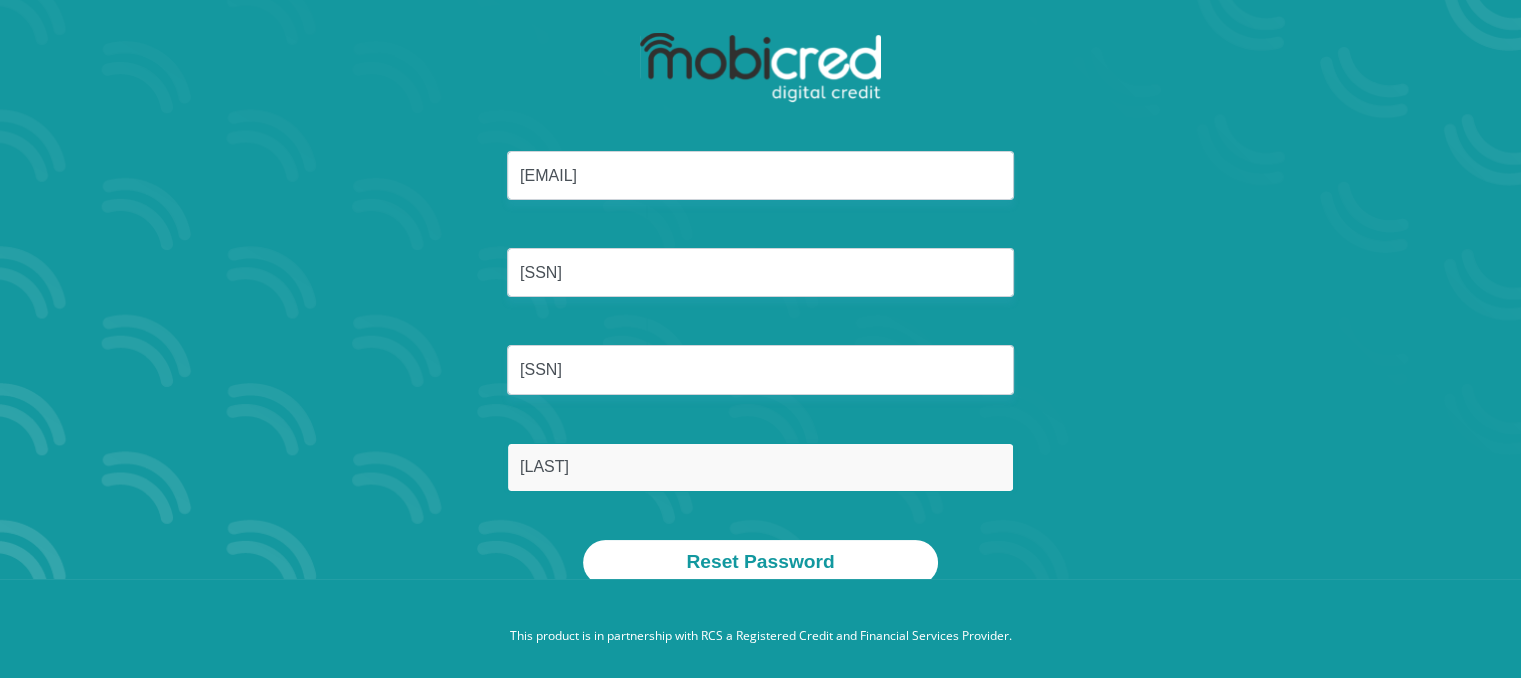 scroll, scrollTop: 100, scrollLeft: 0, axis: vertical 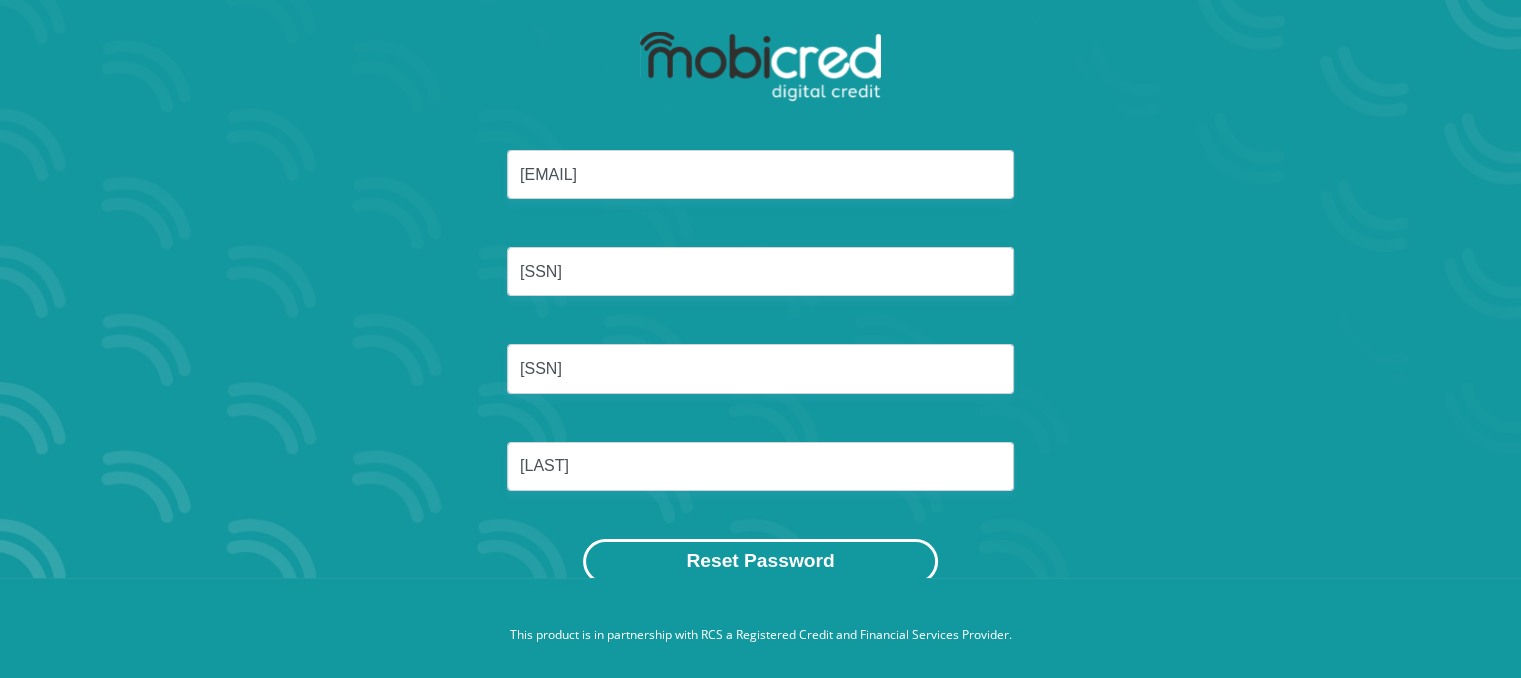 click on "Reset Password" at bounding box center [760, 561] 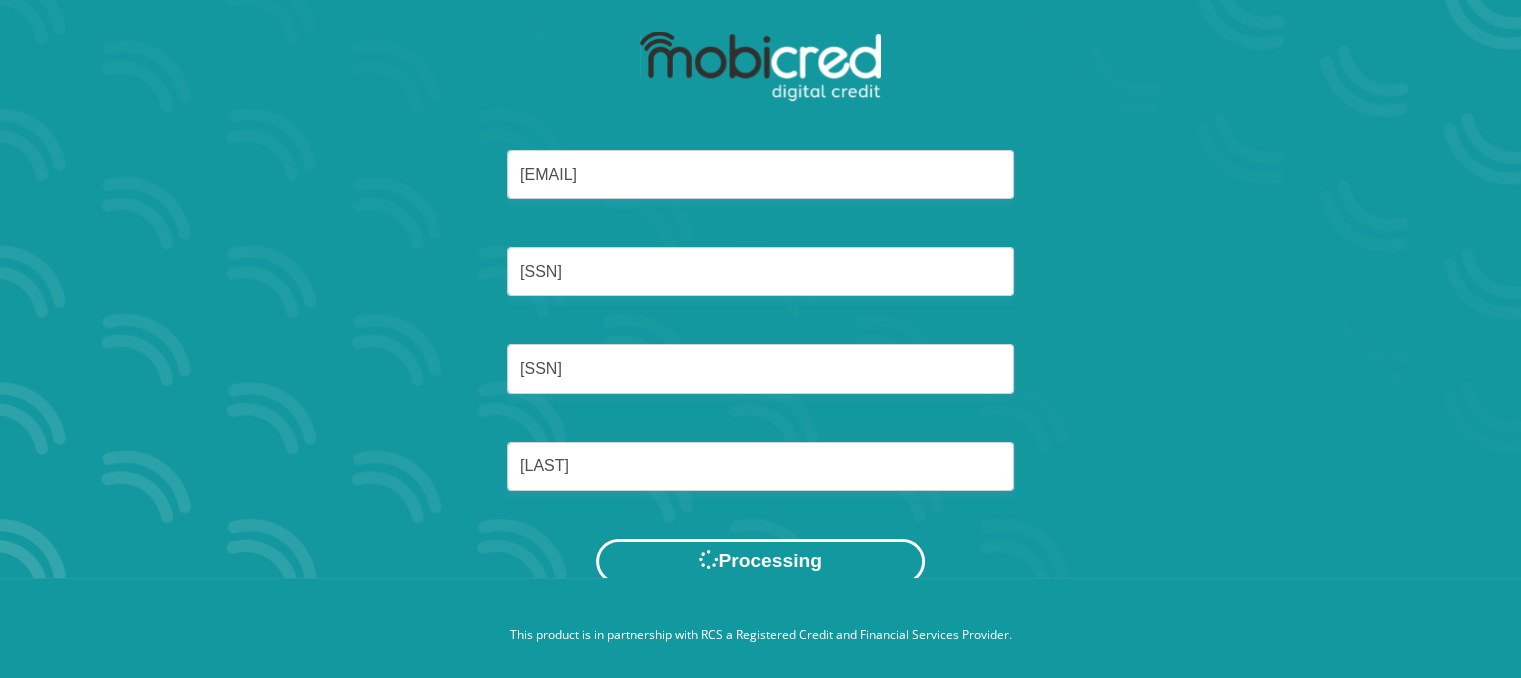 scroll, scrollTop: 0, scrollLeft: 0, axis: both 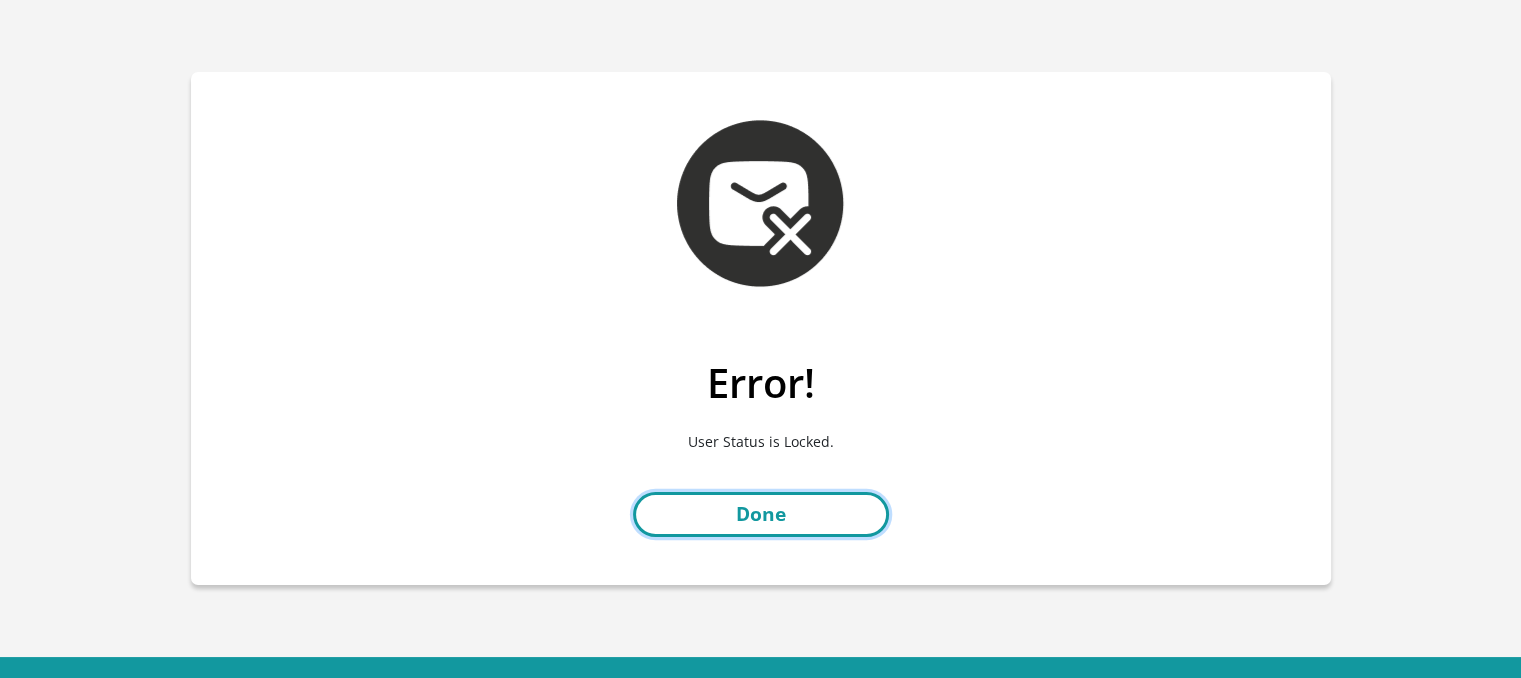 click on "Done" at bounding box center [761, 514] 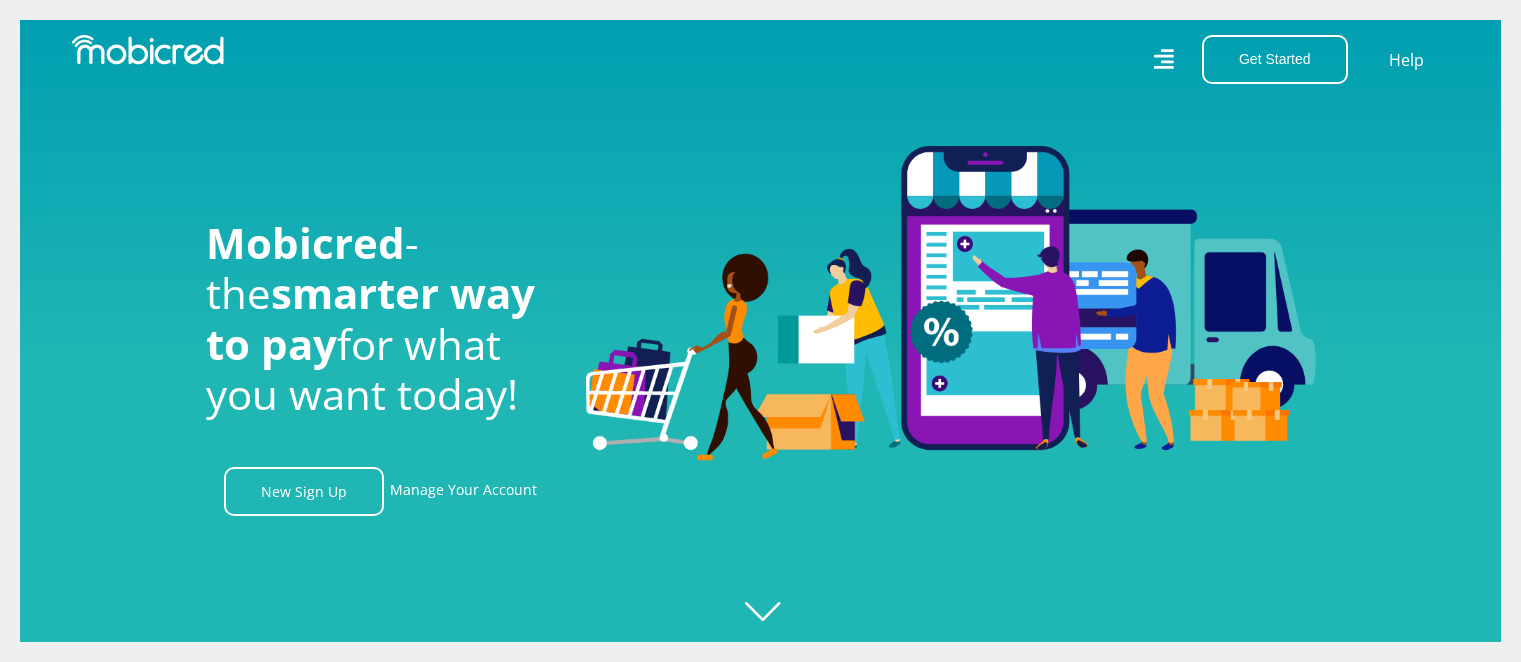 scroll, scrollTop: 0, scrollLeft: 0, axis: both 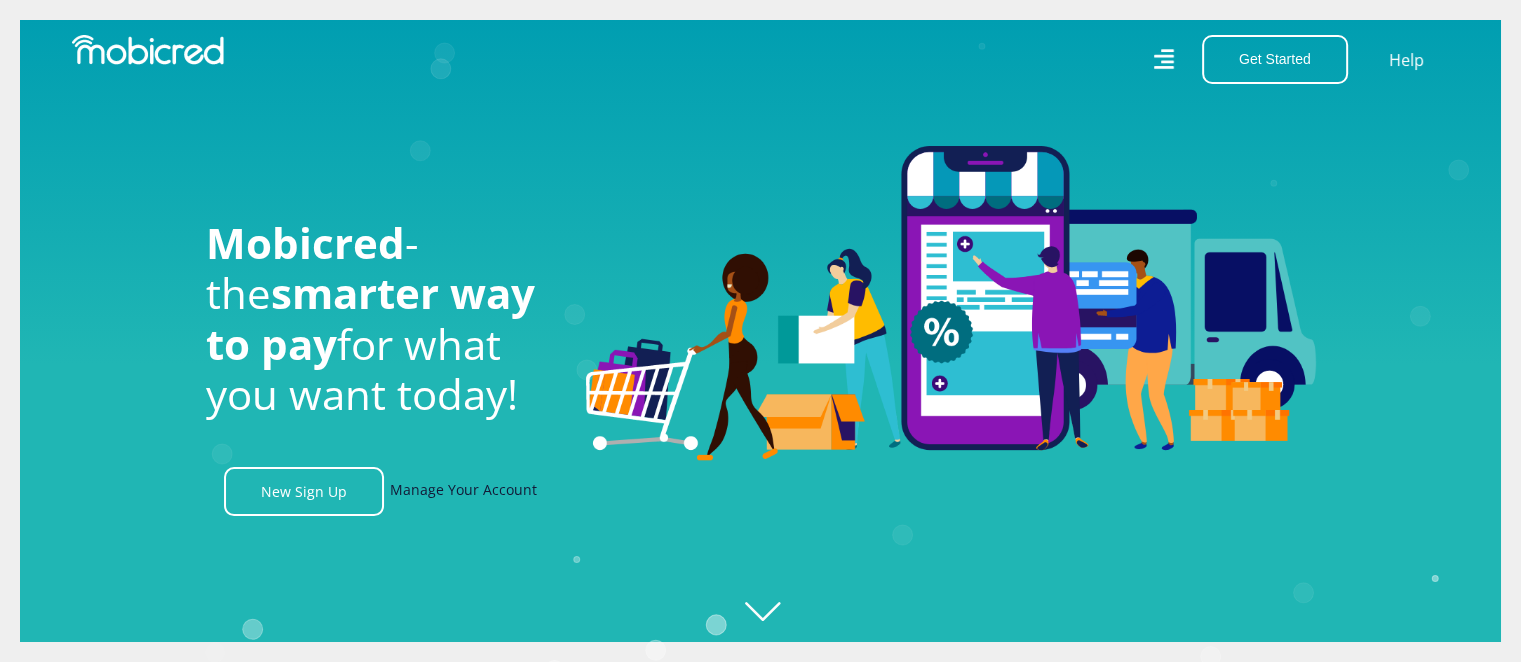 click on "Manage Your Account" at bounding box center (463, 491) 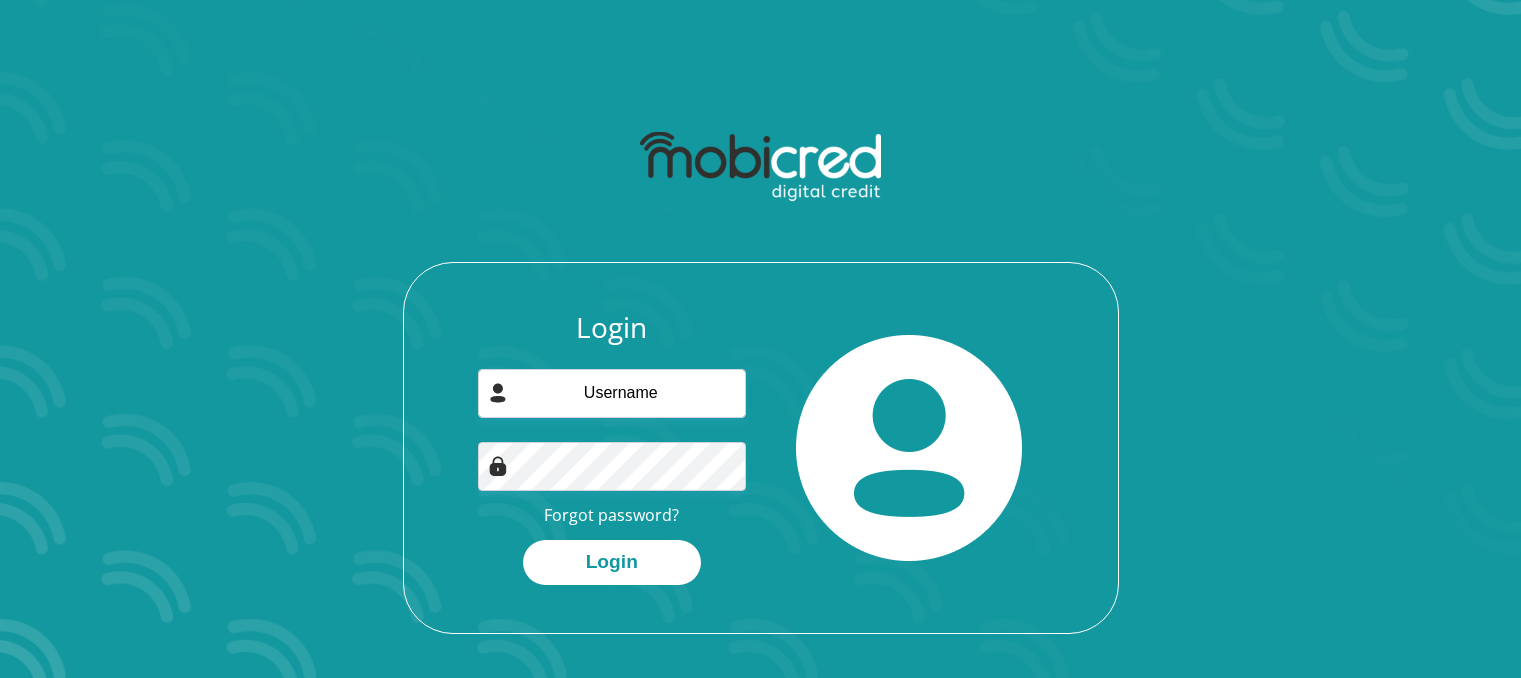 scroll, scrollTop: 0, scrollLeft: 0, axis: both 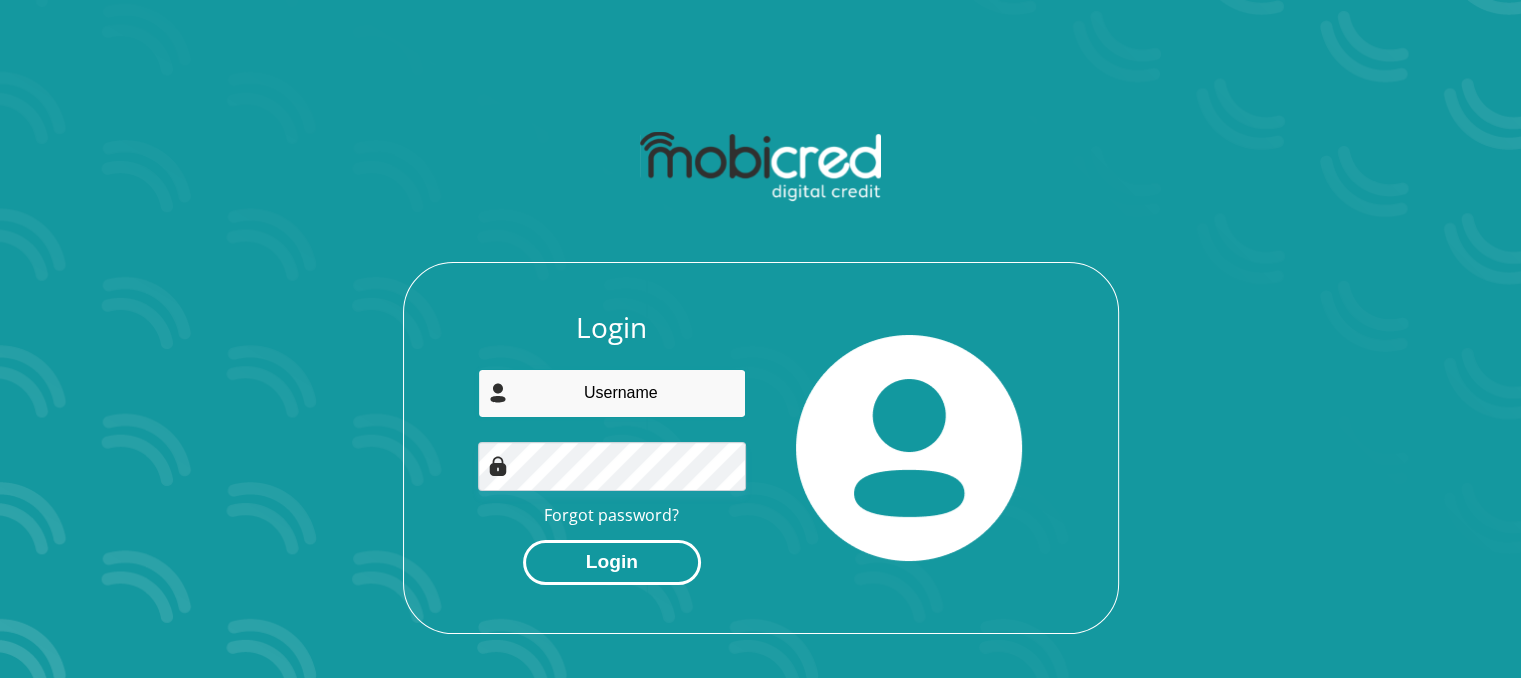 type on "[EMAIL]" 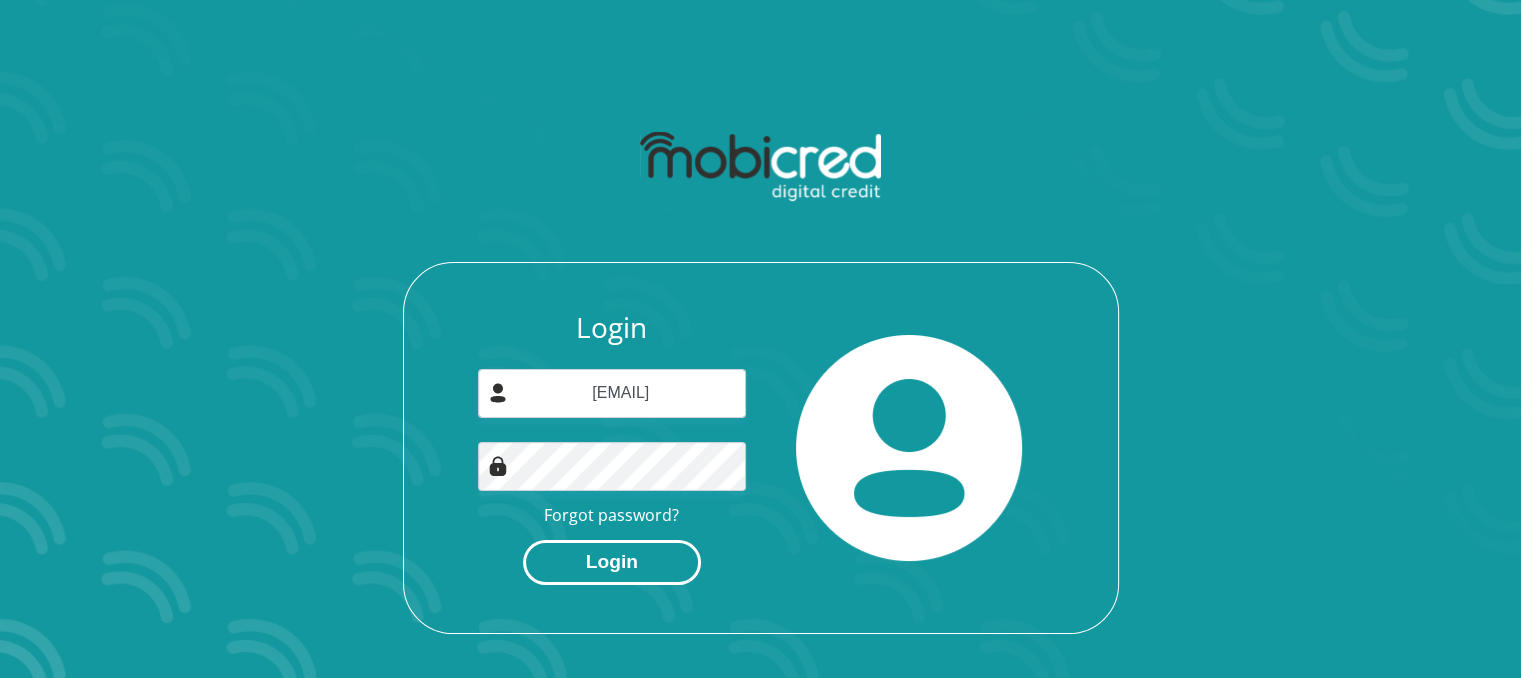 drag, startPoint x: 633, startPoint y: 561, endPoint x: 624, endPoint y: 554, distance: 11.401754 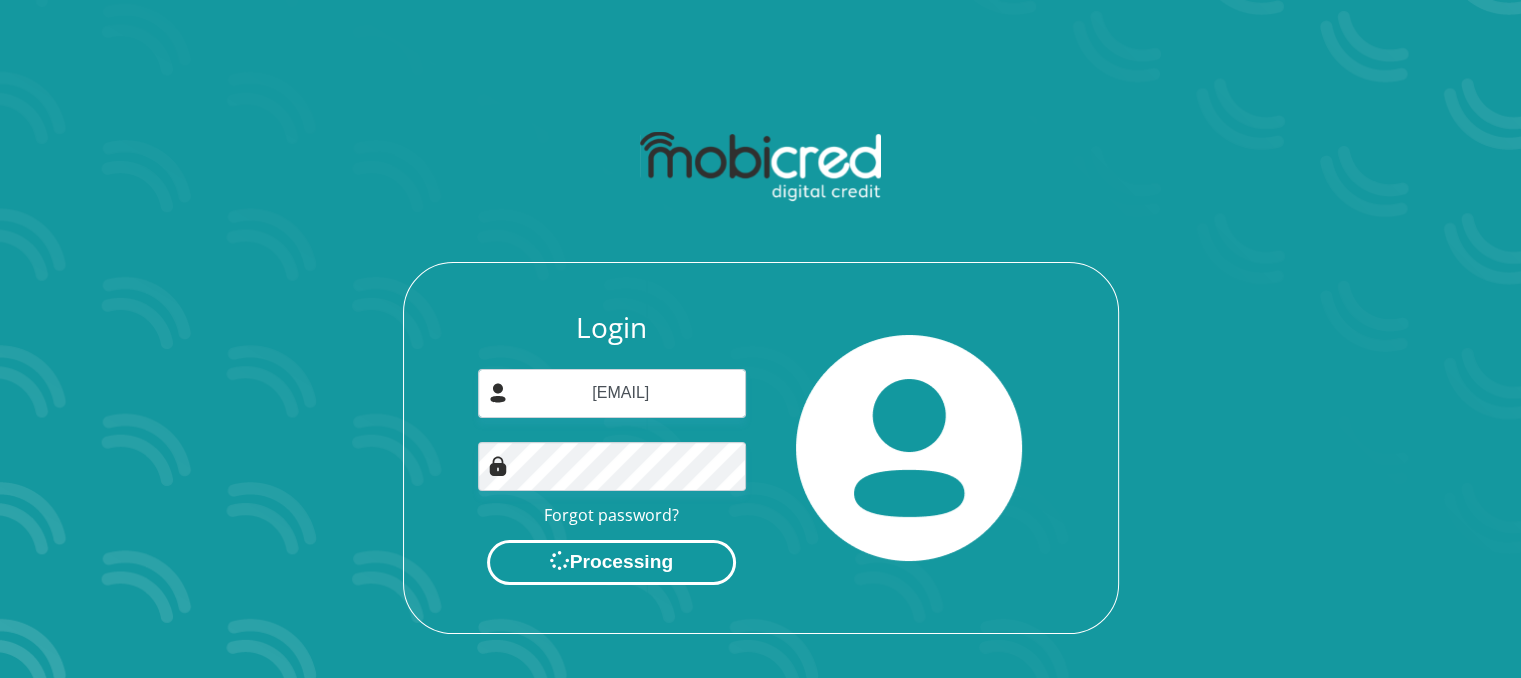 scroll, scrollTop: 0, scrollLeft: 0, axis: both 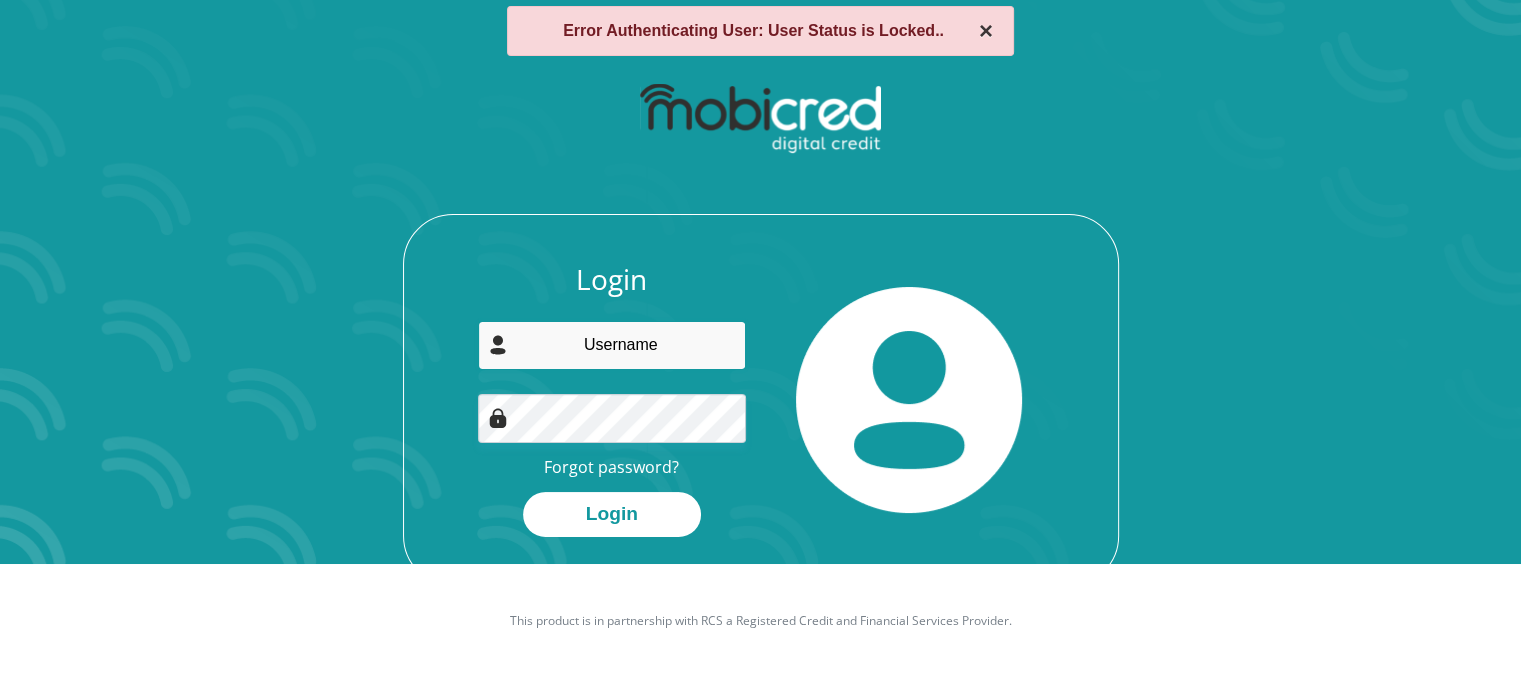 type on "[EMAIL]" 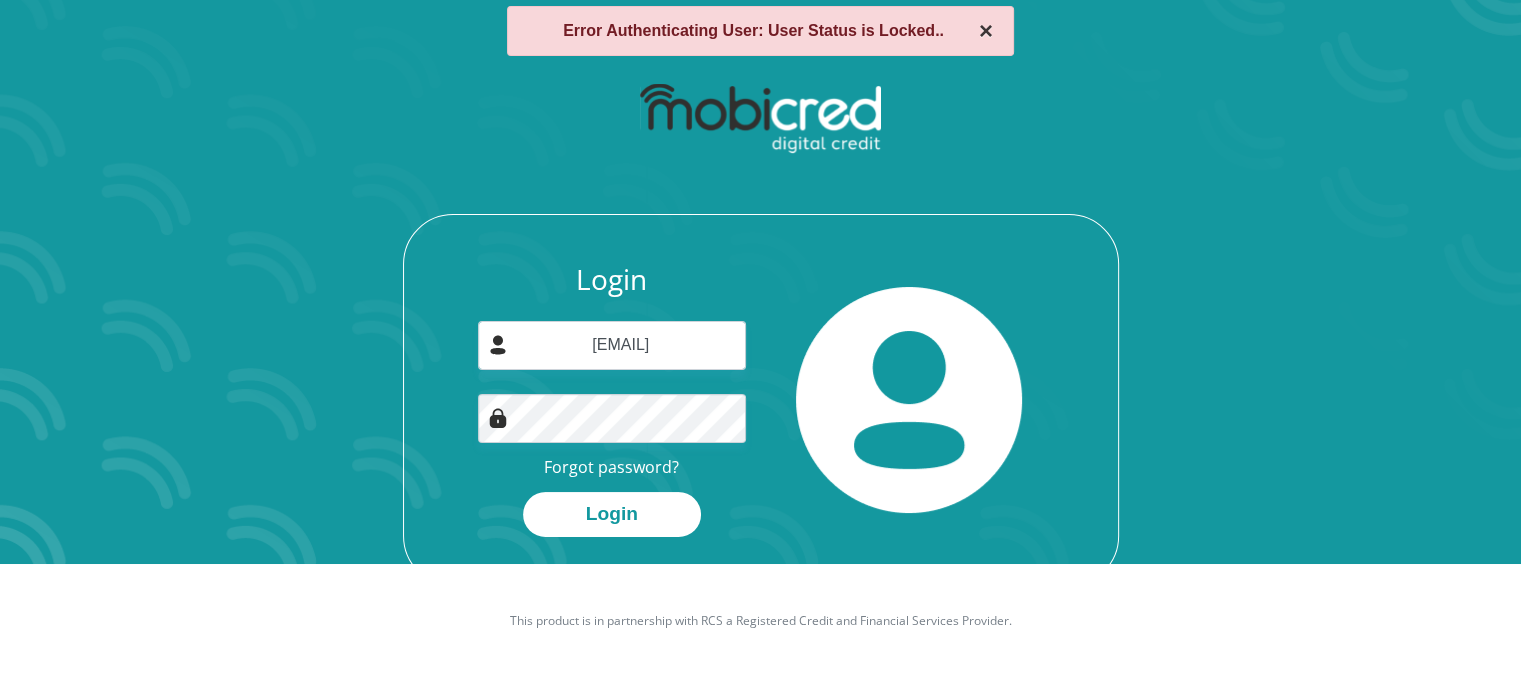 click on "×" at bounding box center [986, 31] 